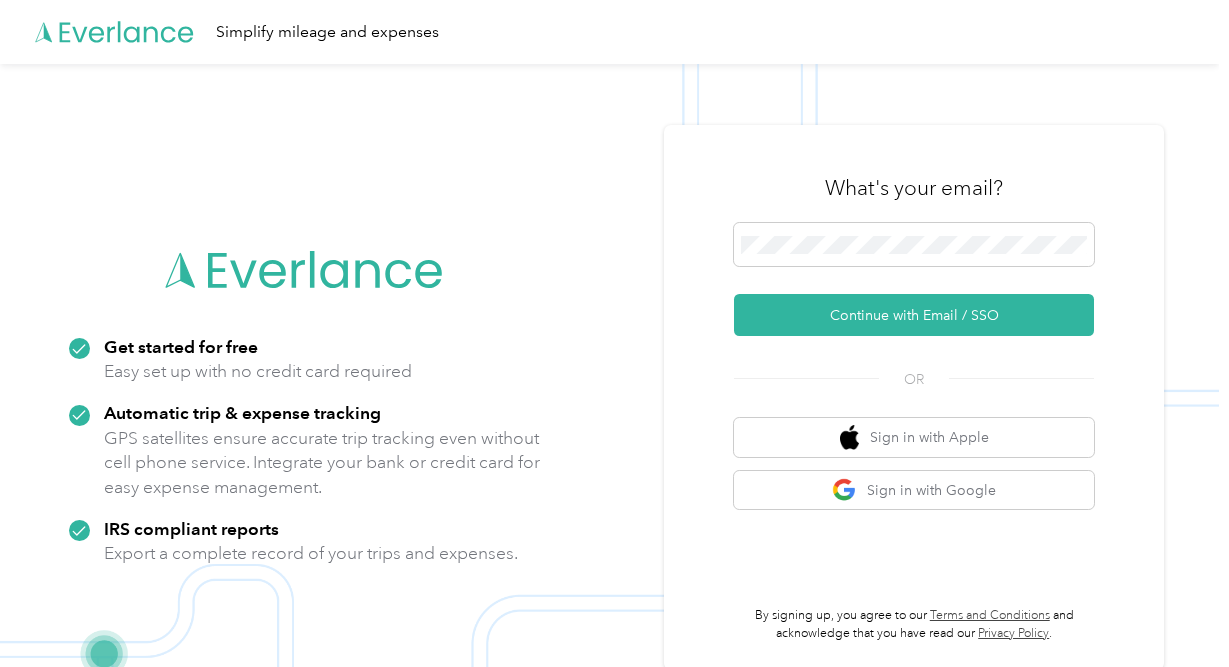 scroll, scrollTop: 0, scrollLeft: 0, axis: both 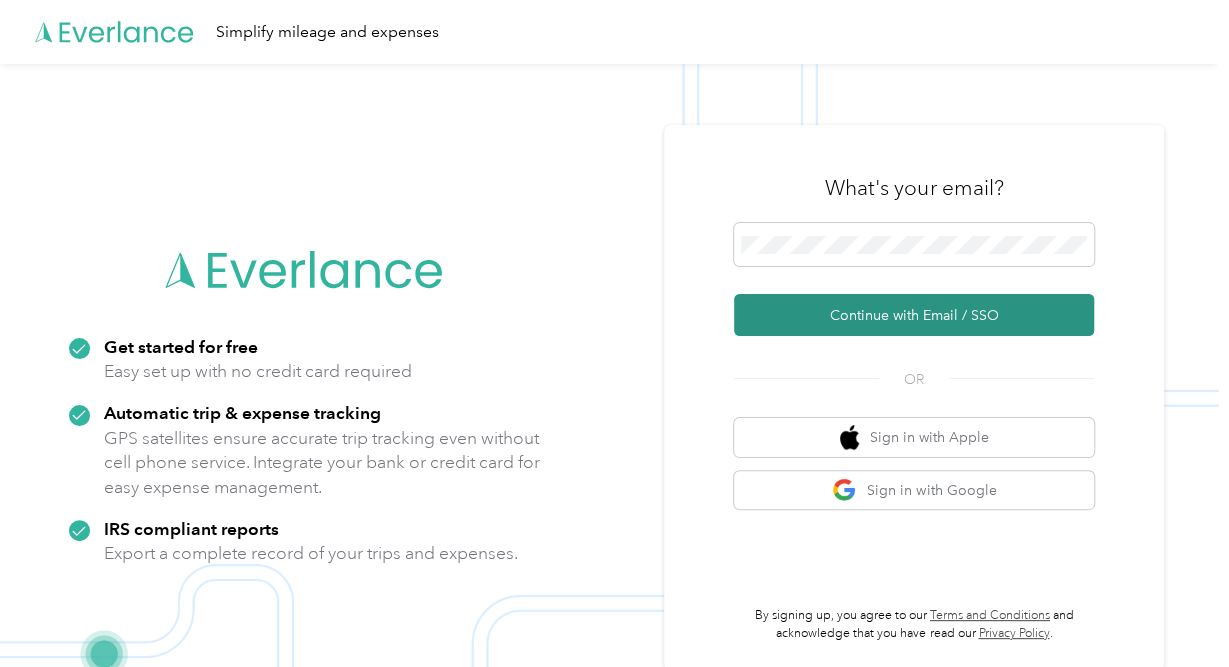 click on "Continue with Email / SSO" at bounding box center [914, 315] 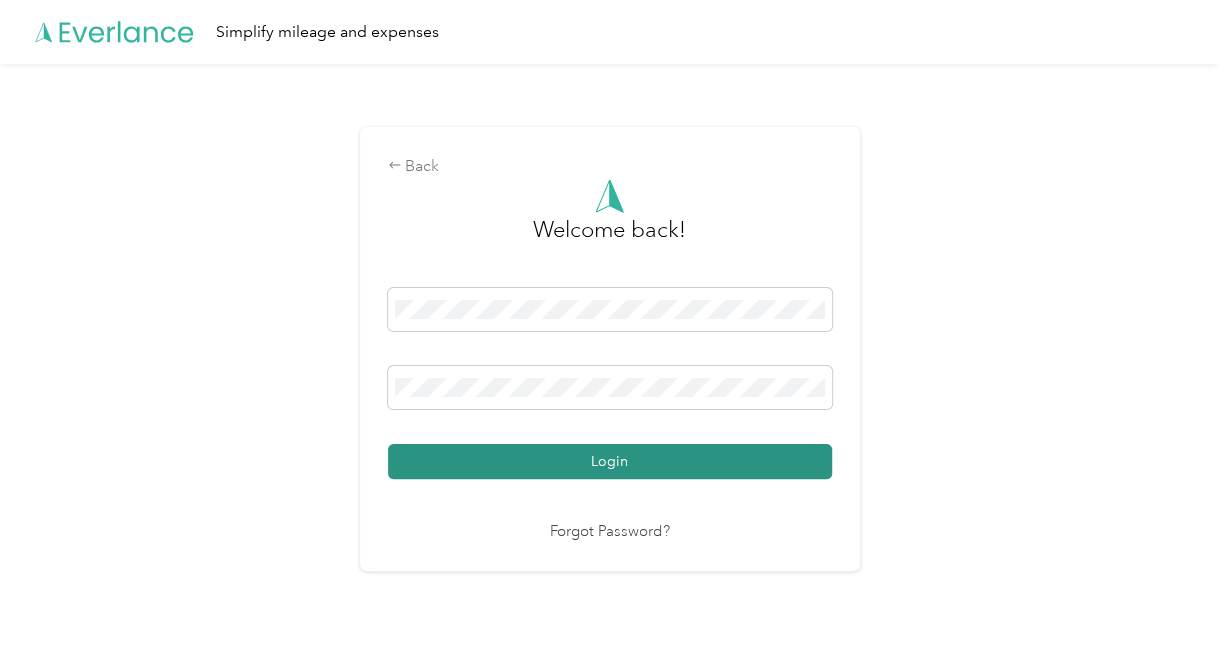 click on "Login" at bounding box center [610, 461] 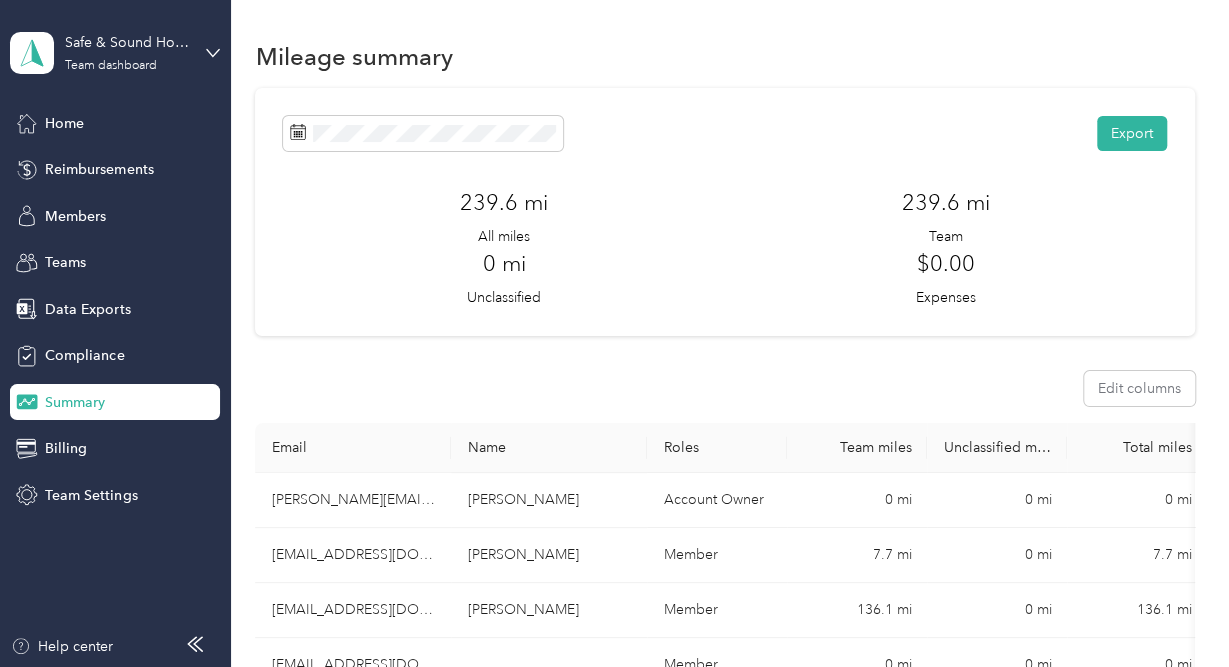 click on "Summary" at bounding box center (75, 402) 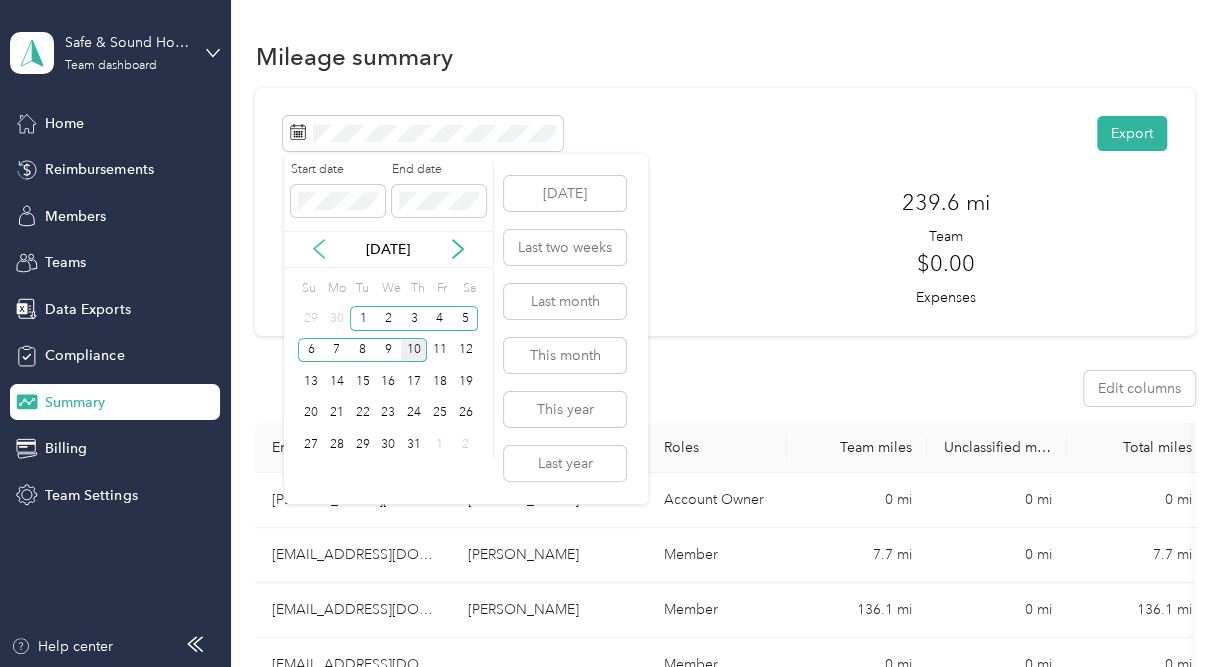 click 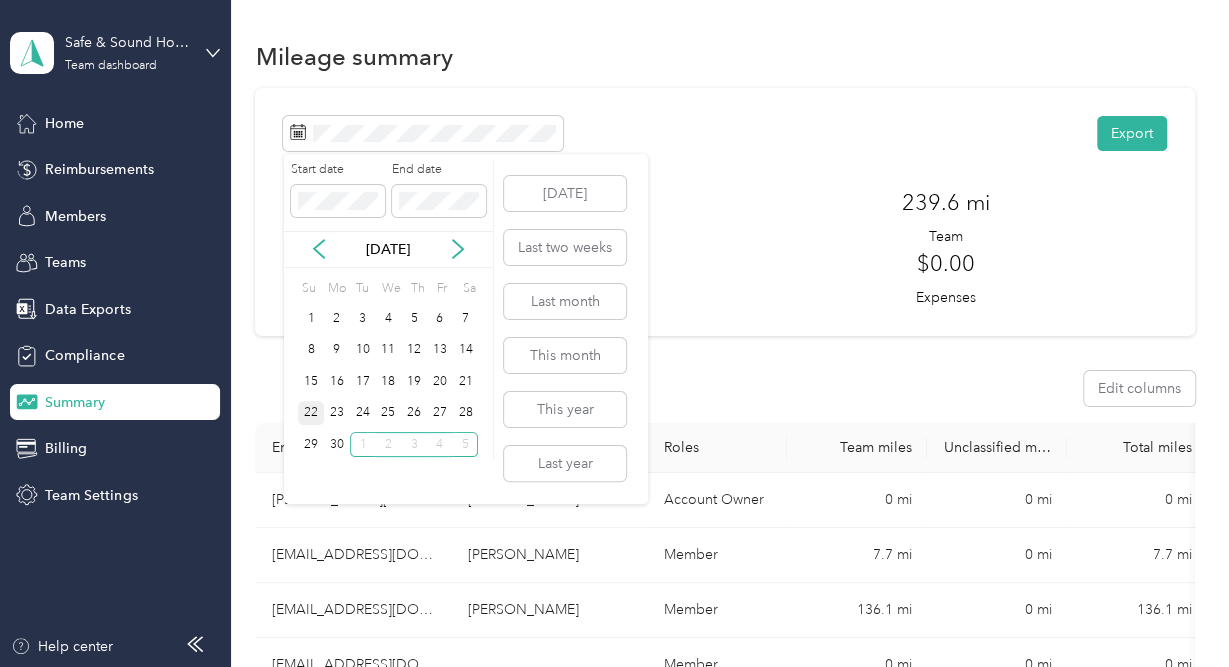 click on "22" at bounding box center [311, 413] 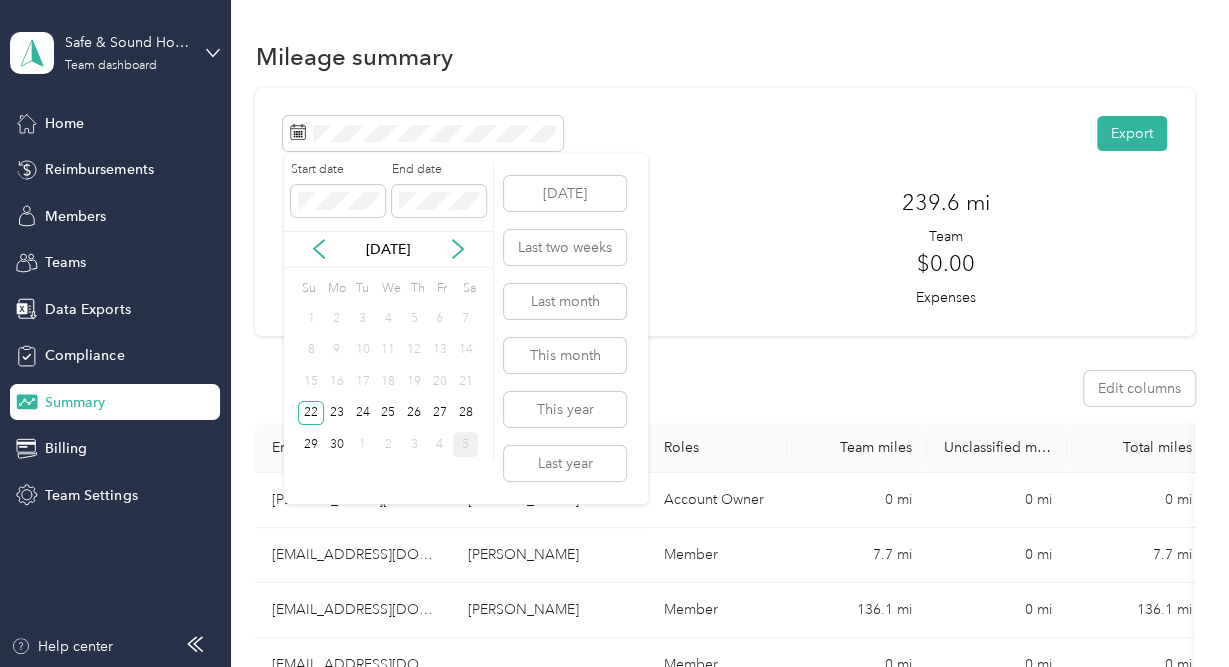 click on "5" at bounding box center (466, 444) 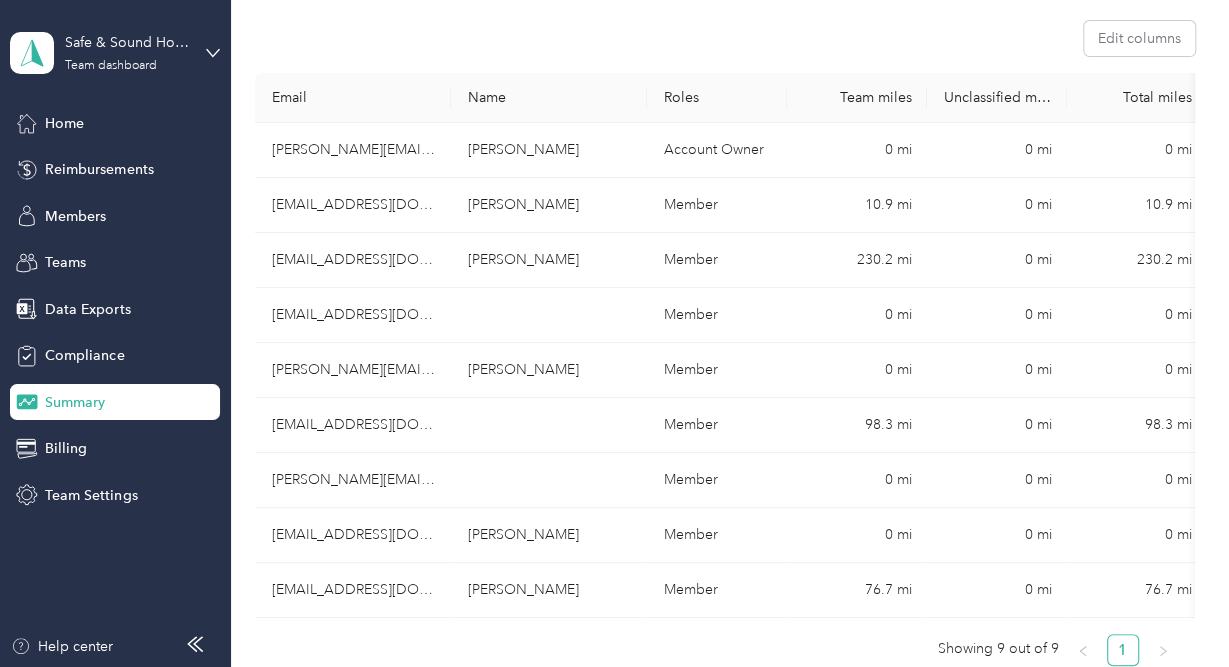 scroll, scrollTop: 353, scrollLeft: 0, axis: vertical 